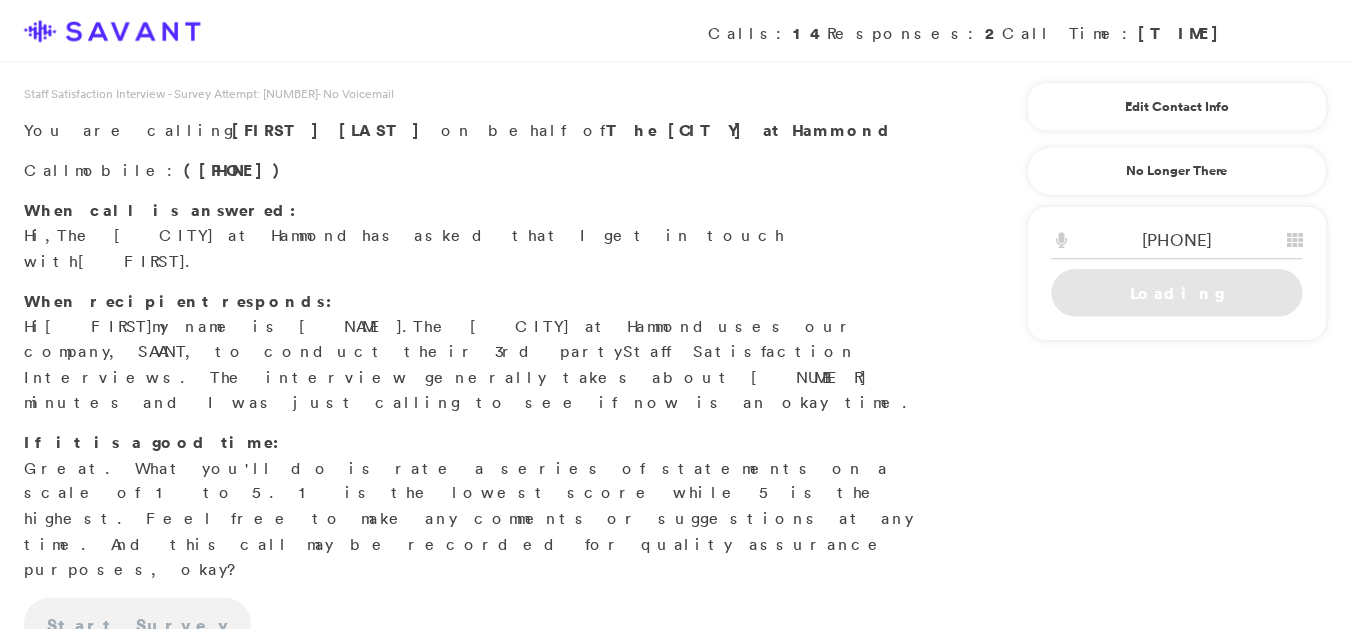 scroll, scrollTop: 0, scrollLeft: 0, axis: both 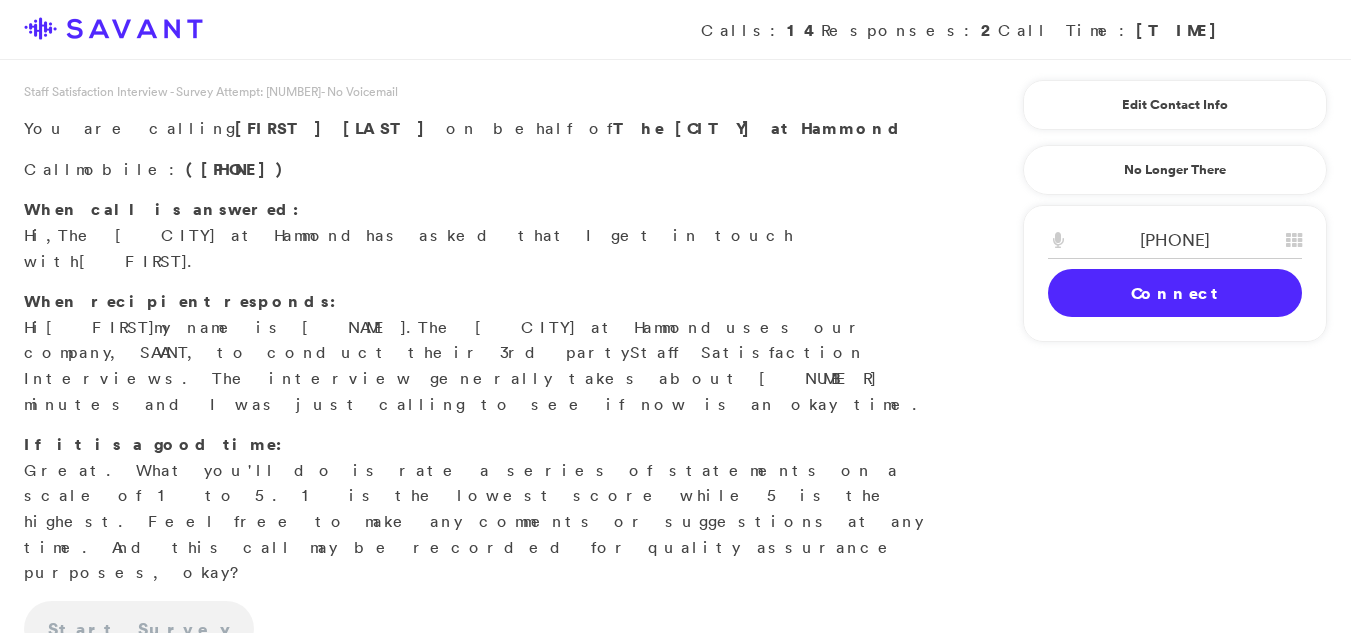 click on "Connect" at bounding box center (1175, 293) 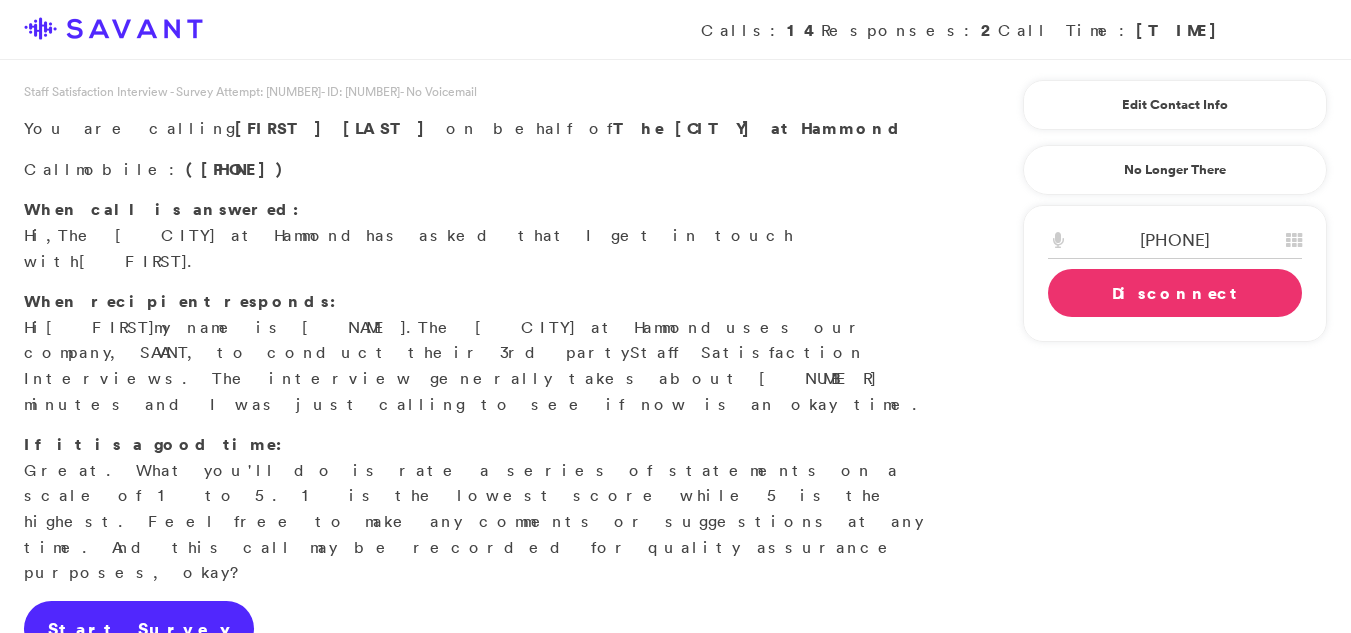 click on "Start Survey" at bounding box center [139, 629] 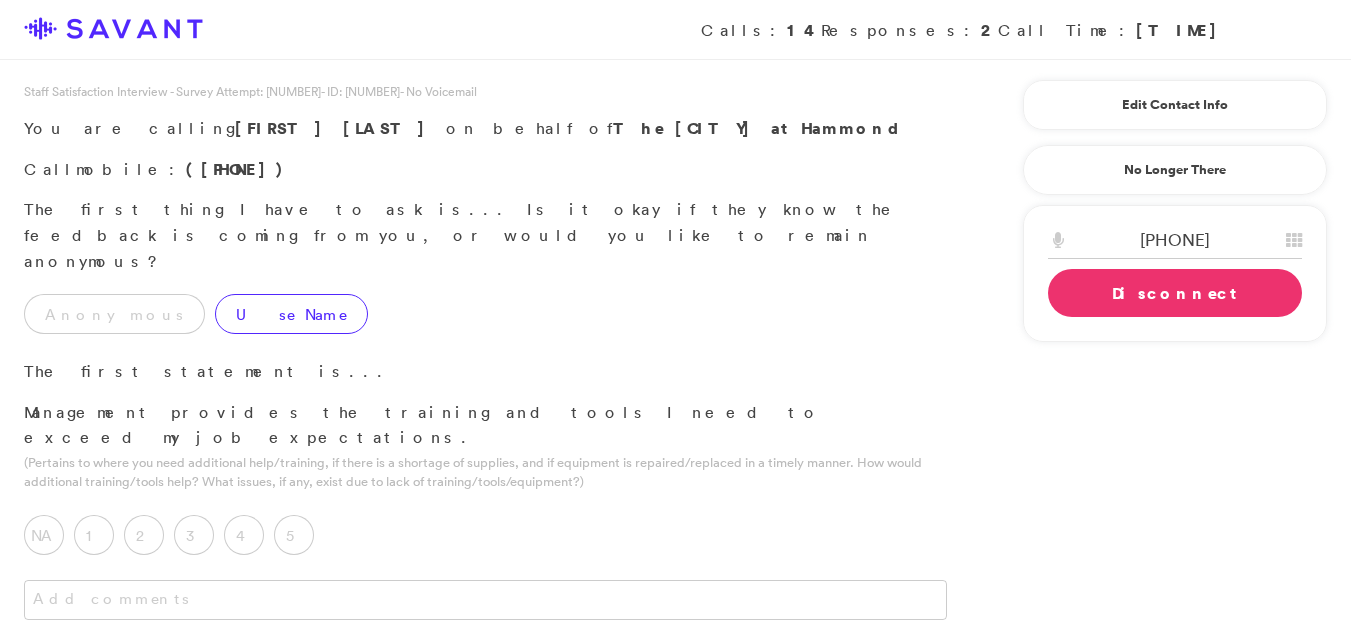 click on "Use Name" at bounding box center [291, 314] 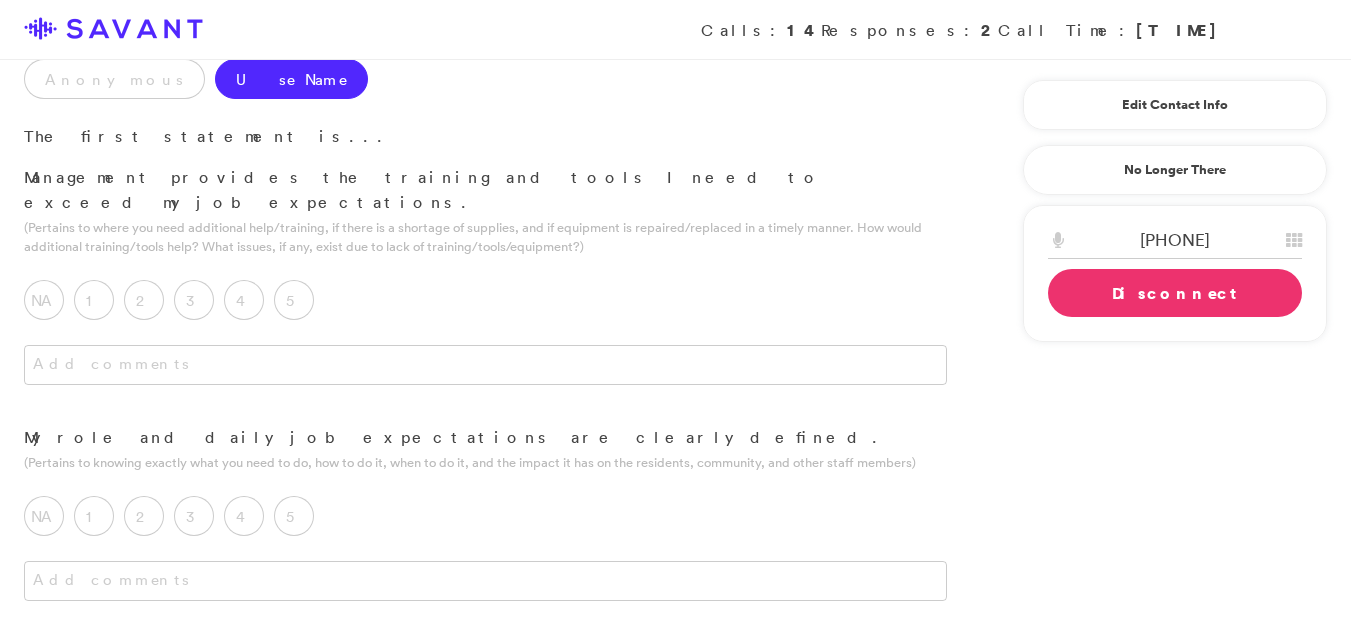 scroll, scrollTop: 239, scrollLeft: 0, axis: vertical 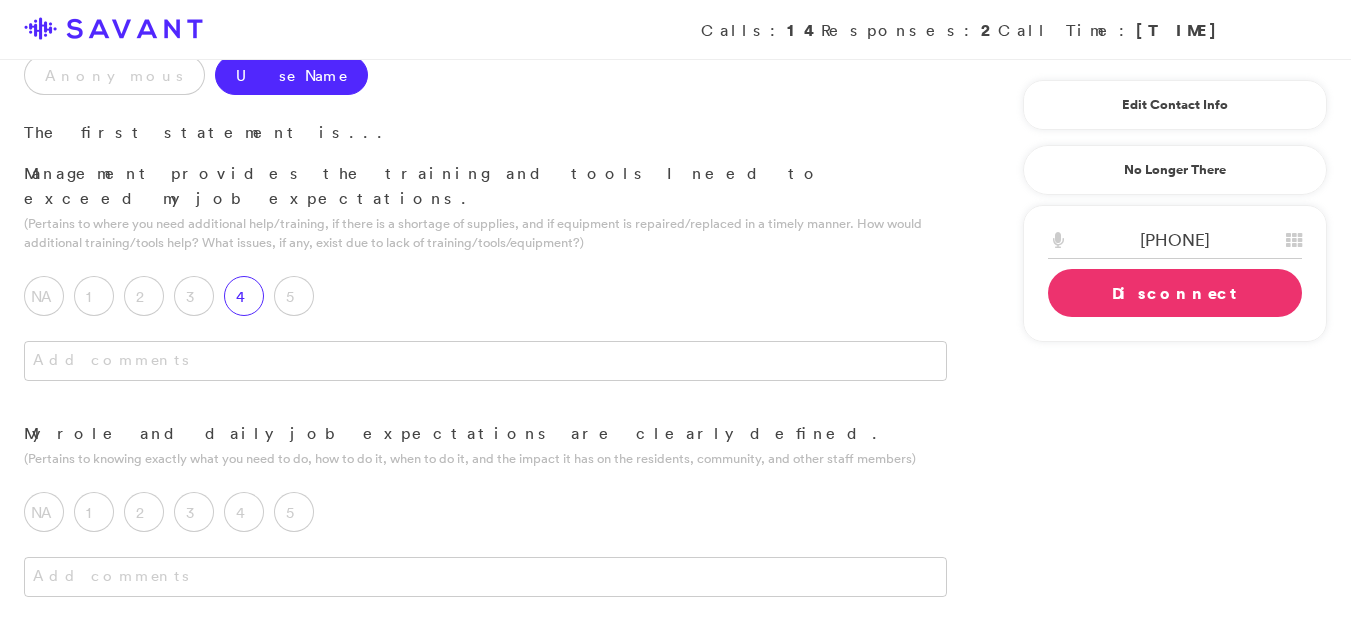 click on "4" at bounding box center (244, 296) 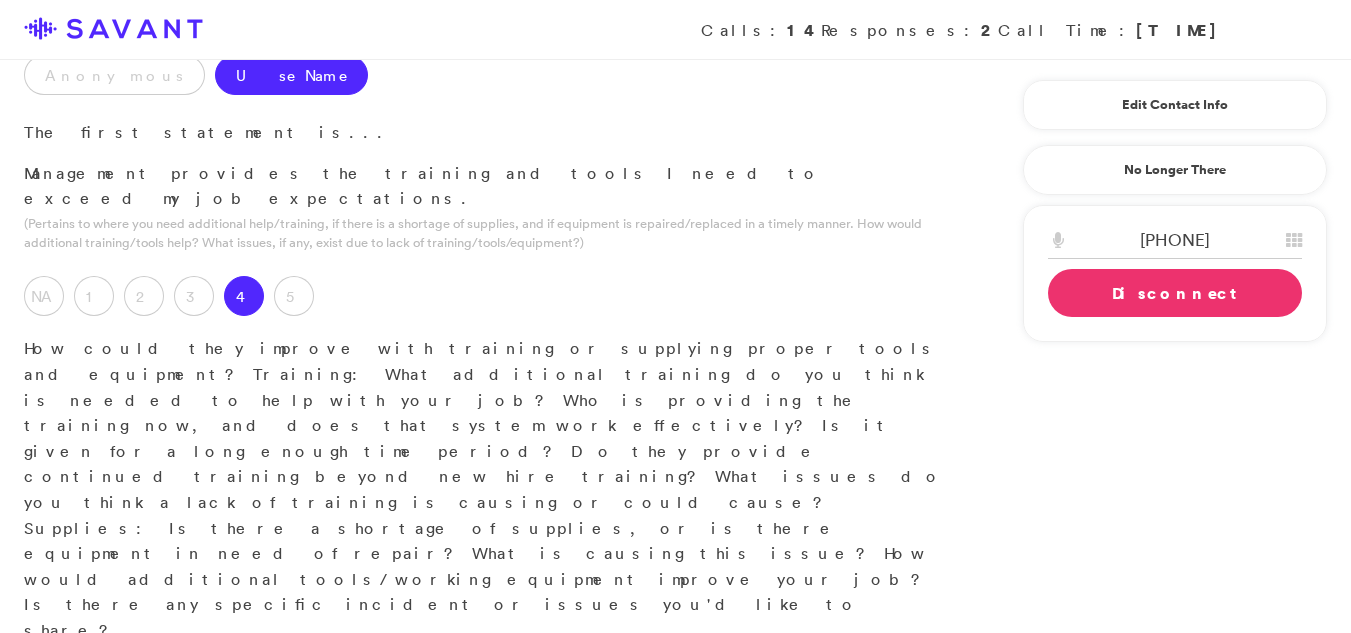click at bounding box center (485, 673) 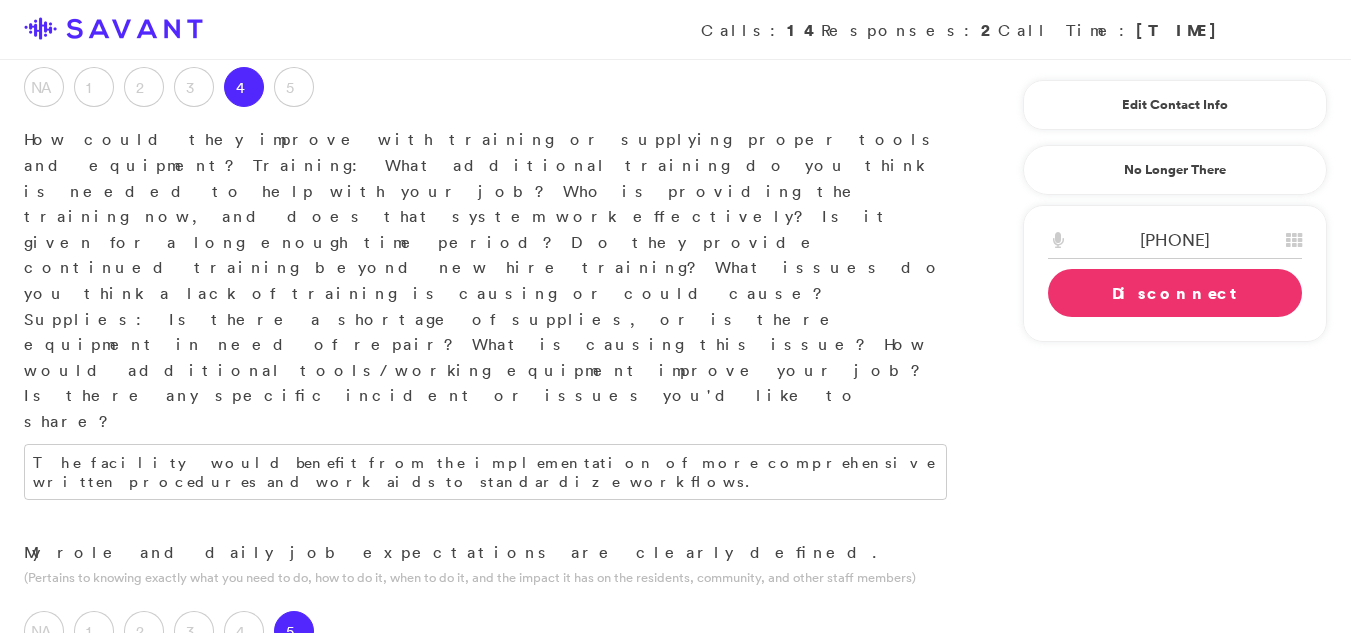 scroll, scrollTop: 469, scrollLeft: 0, axis: vertical 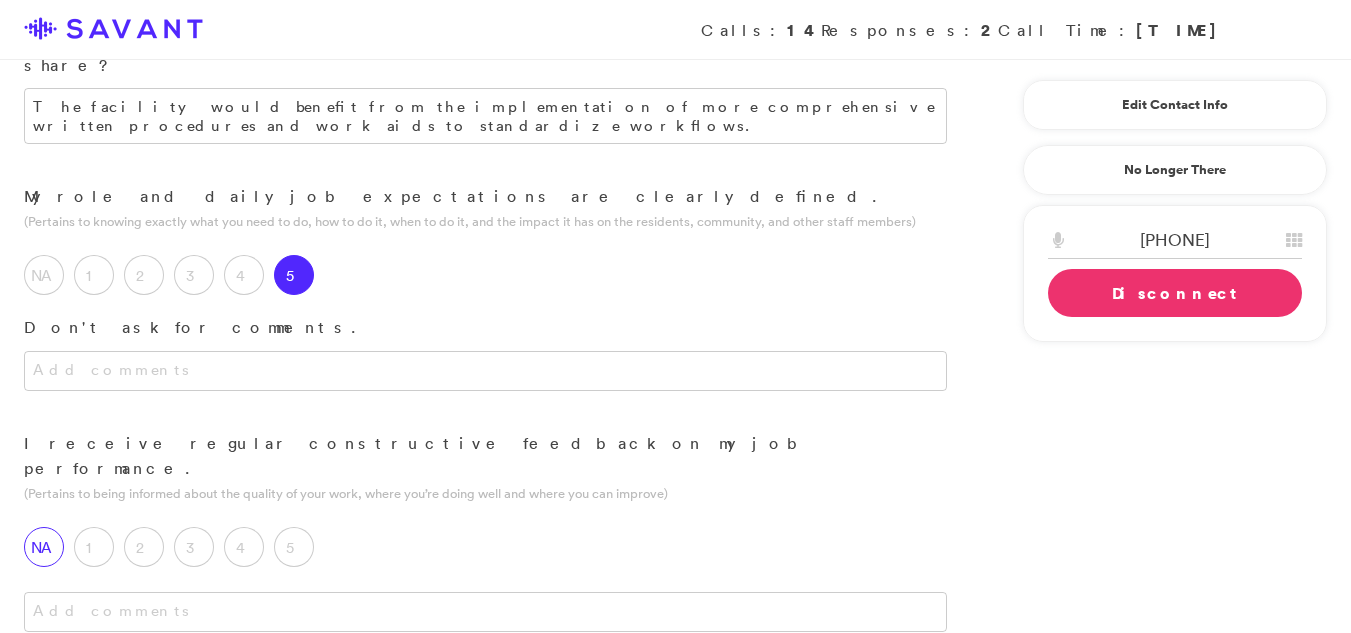 click on "NA" at bounding box center [44, 547] 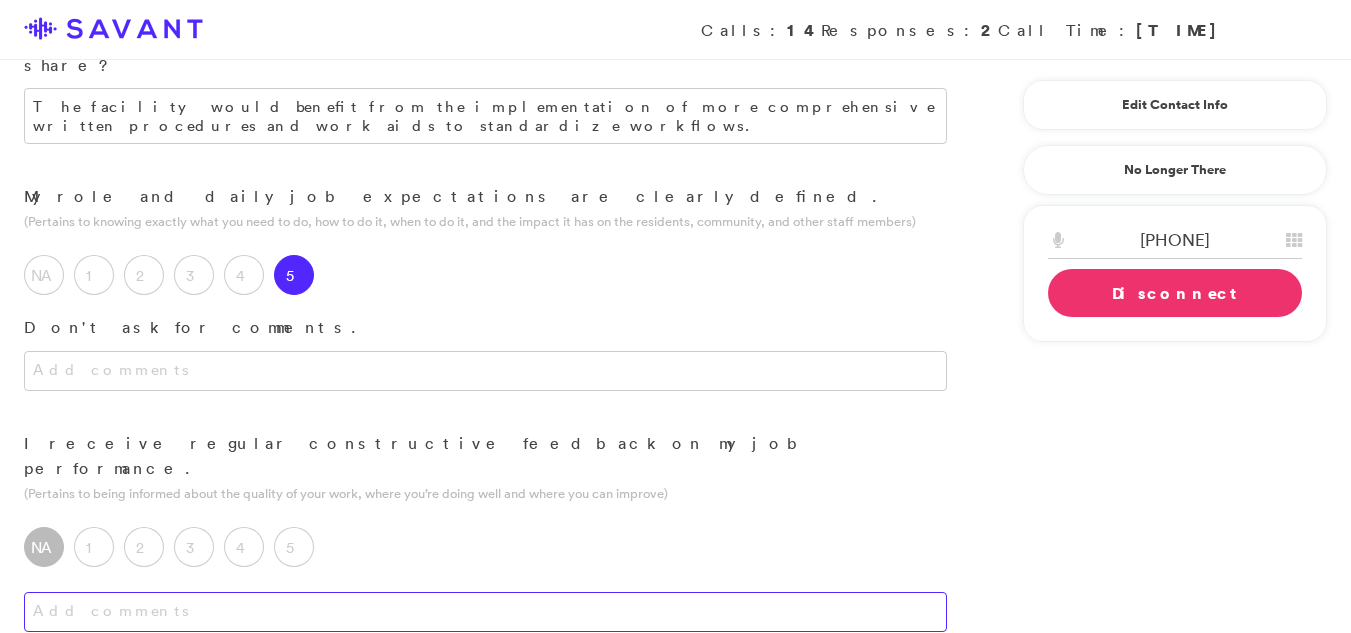 click at bounding box center [485, 612] 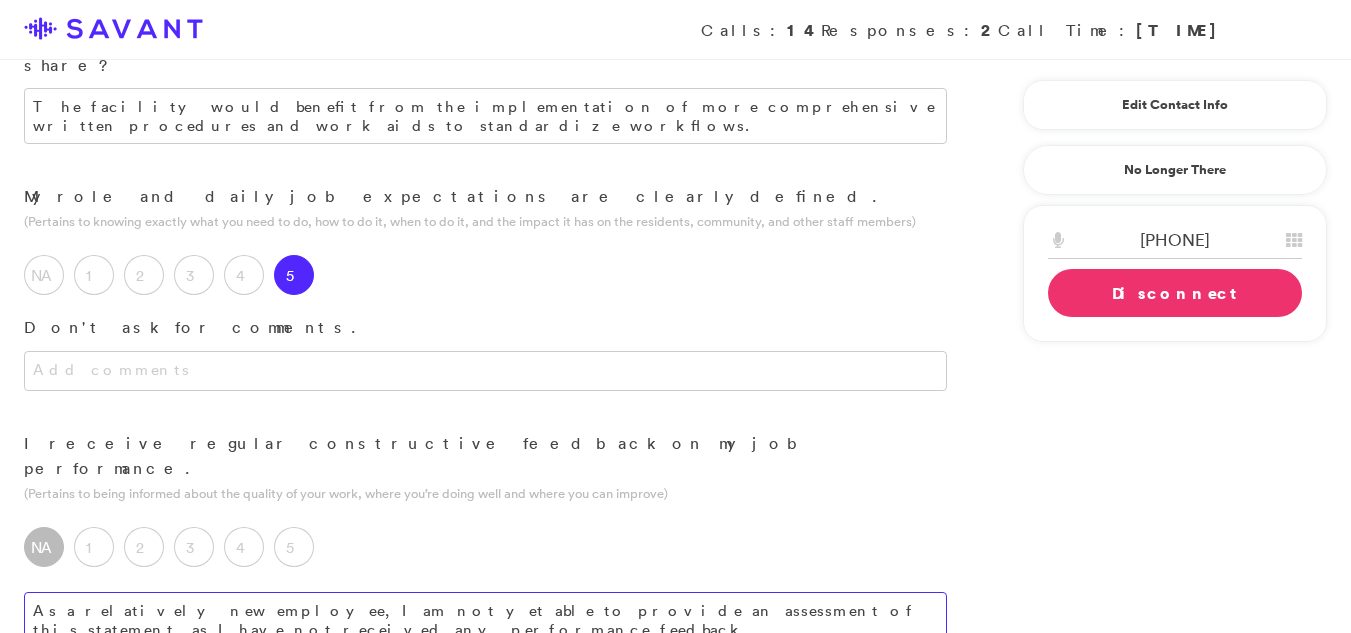 type on "As a relatively new employee, I am not yet able to provide an assessment of this statement, as I have not received any performance feedback." 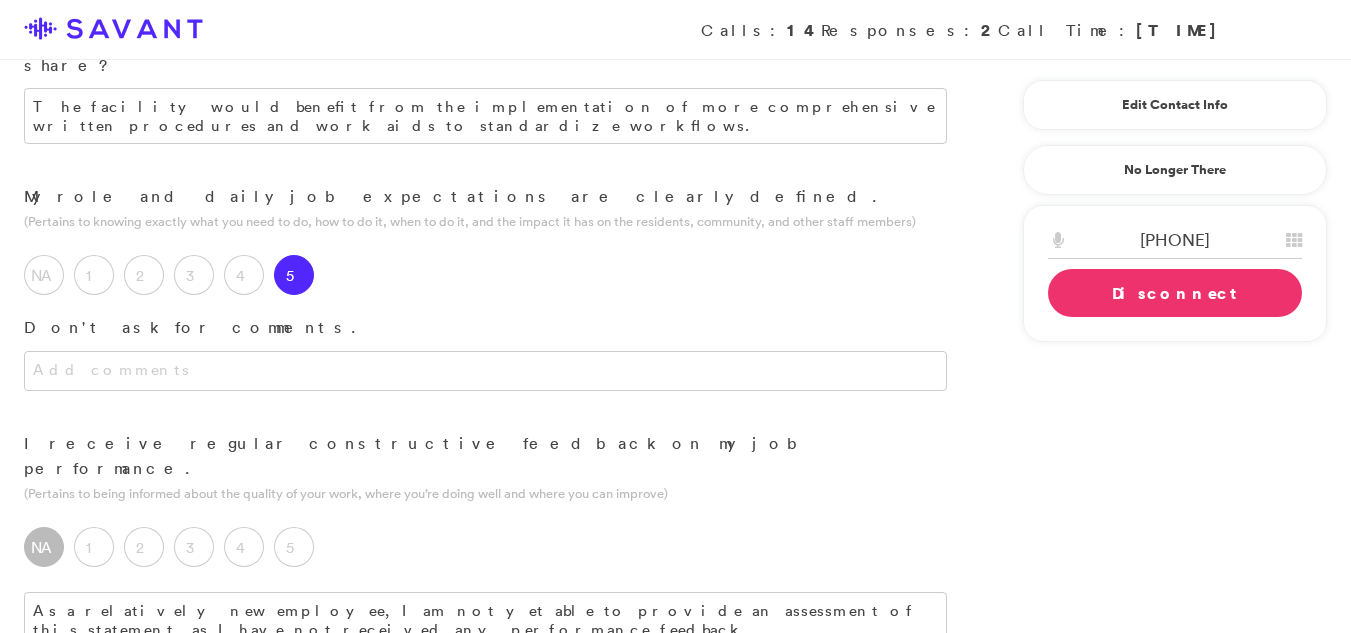click on "5" at bounding box center [299, 810] 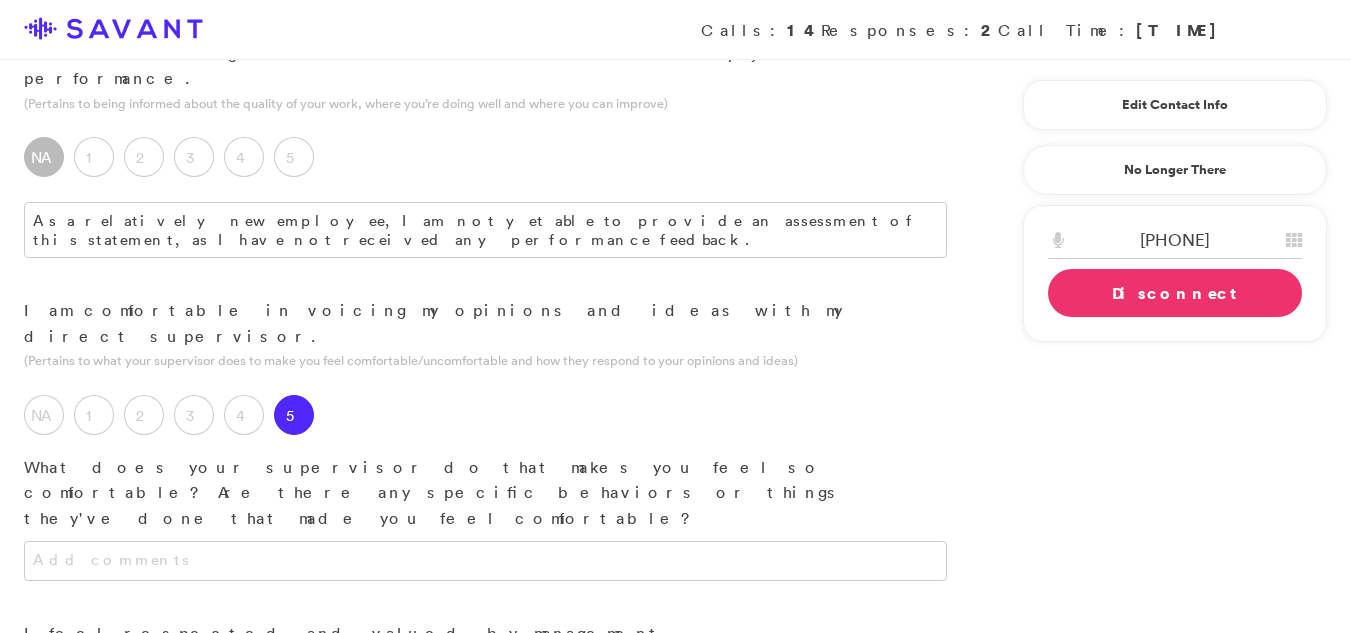 scroll, scrollTop: 1199, scrollLeft: 0, axis: vertical 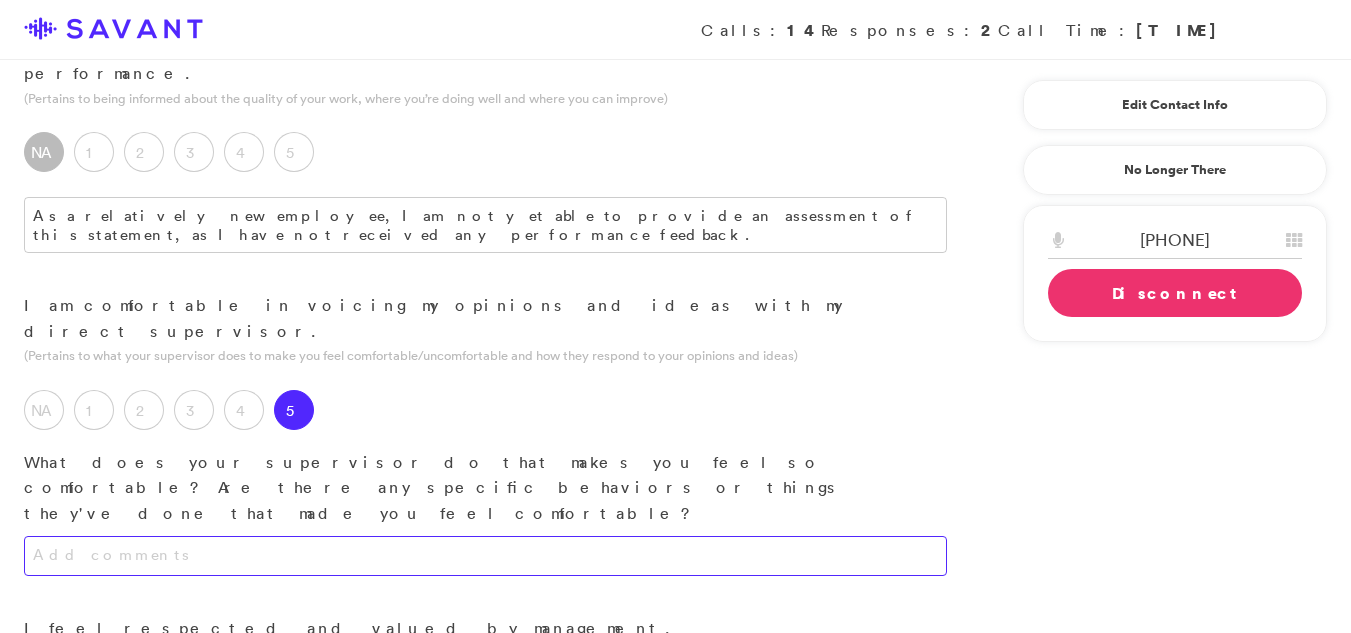click at bounding box center [485, 556] 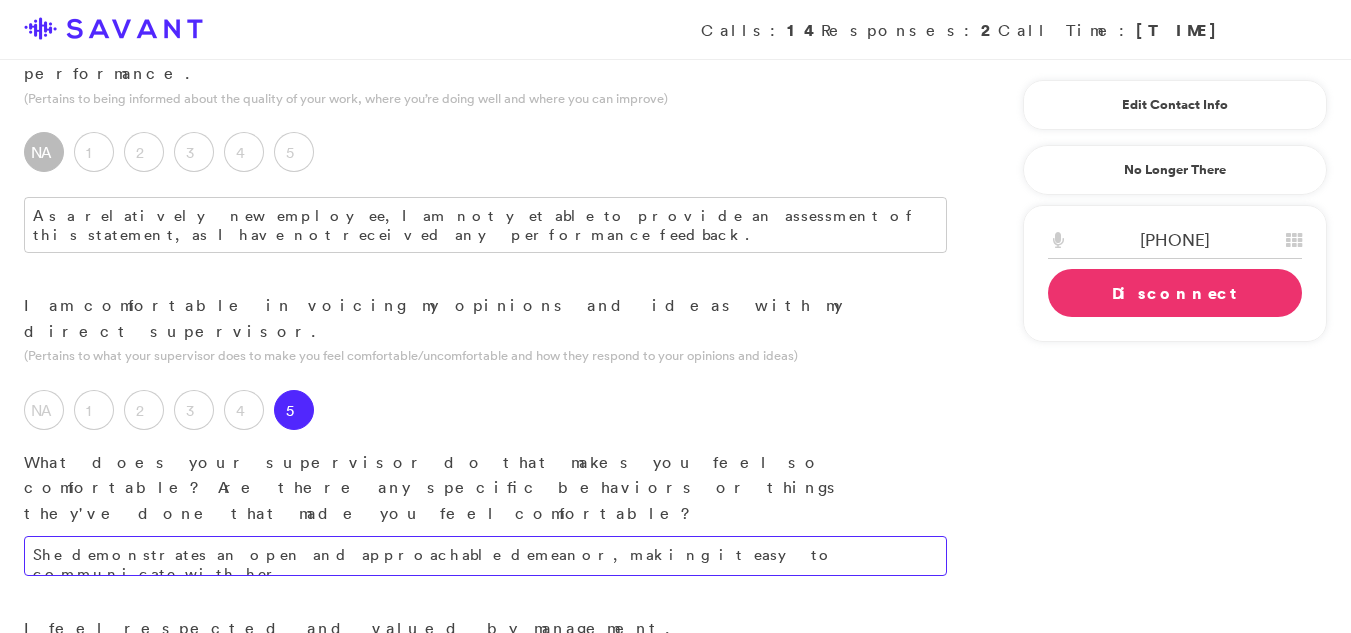 type on "She demonstrates an open and approachable demeanor, making it easy to communicate with her." 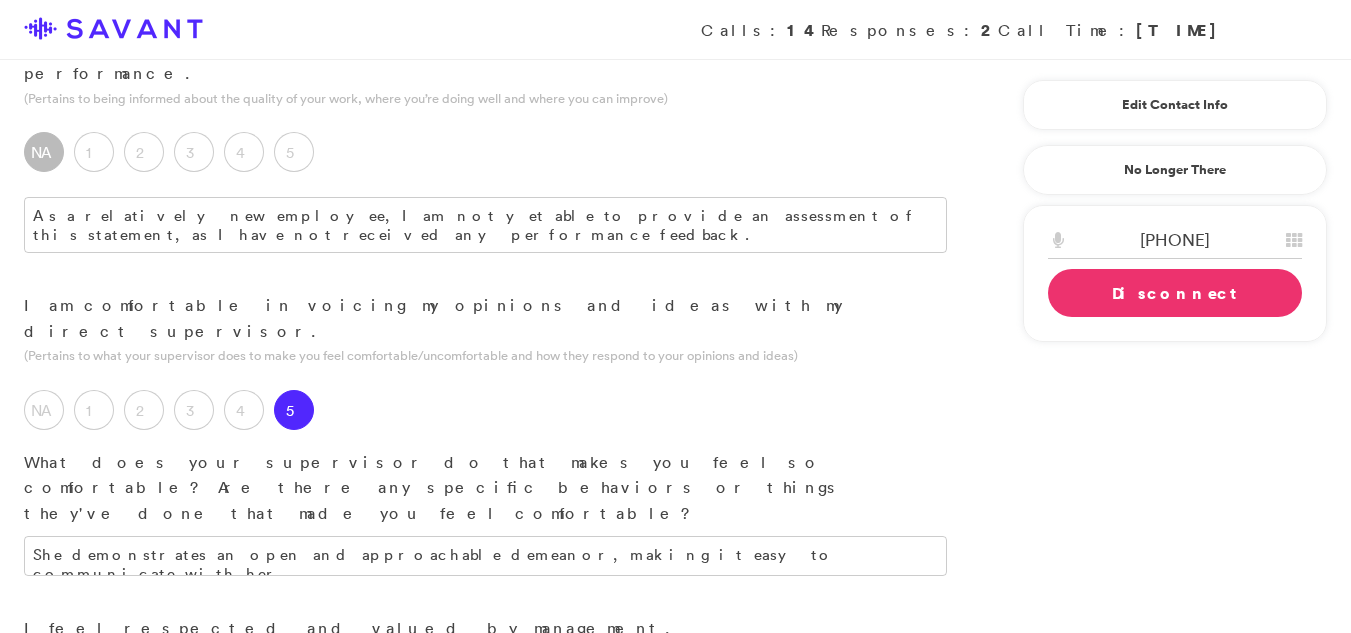 click on "5" at bounding box center [294, 707] 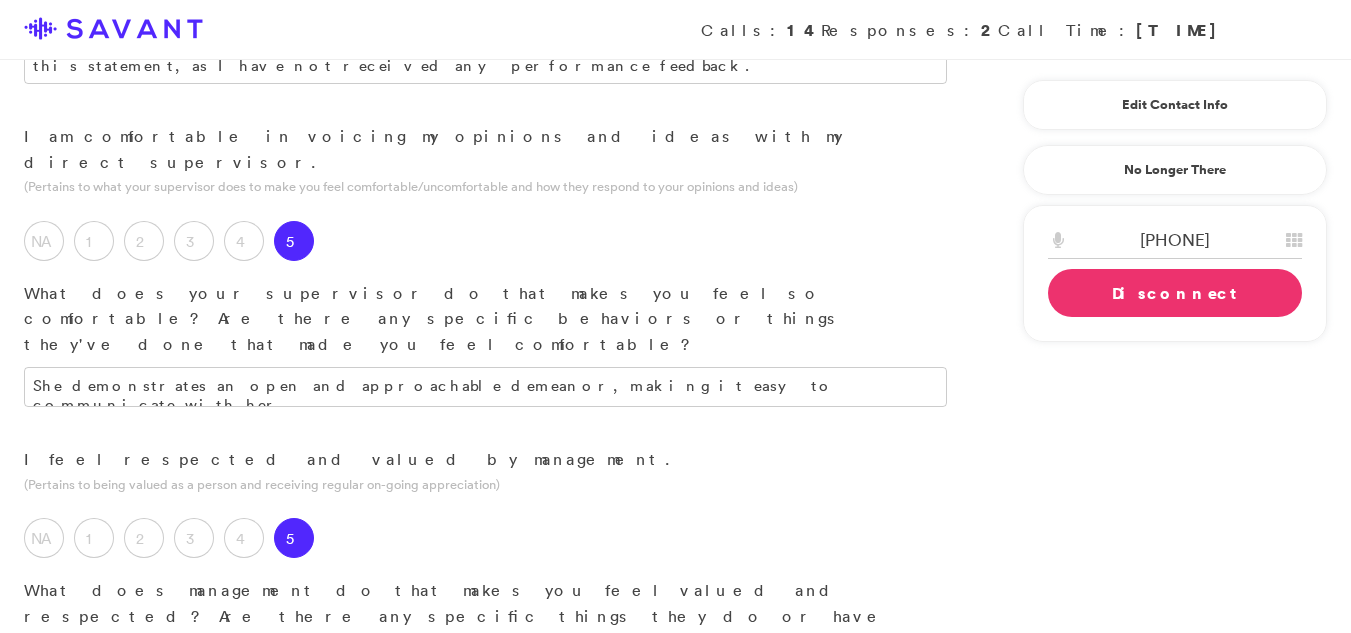 scroll, scrollTop: 1378, scrollLeft: 0, axis: vertical 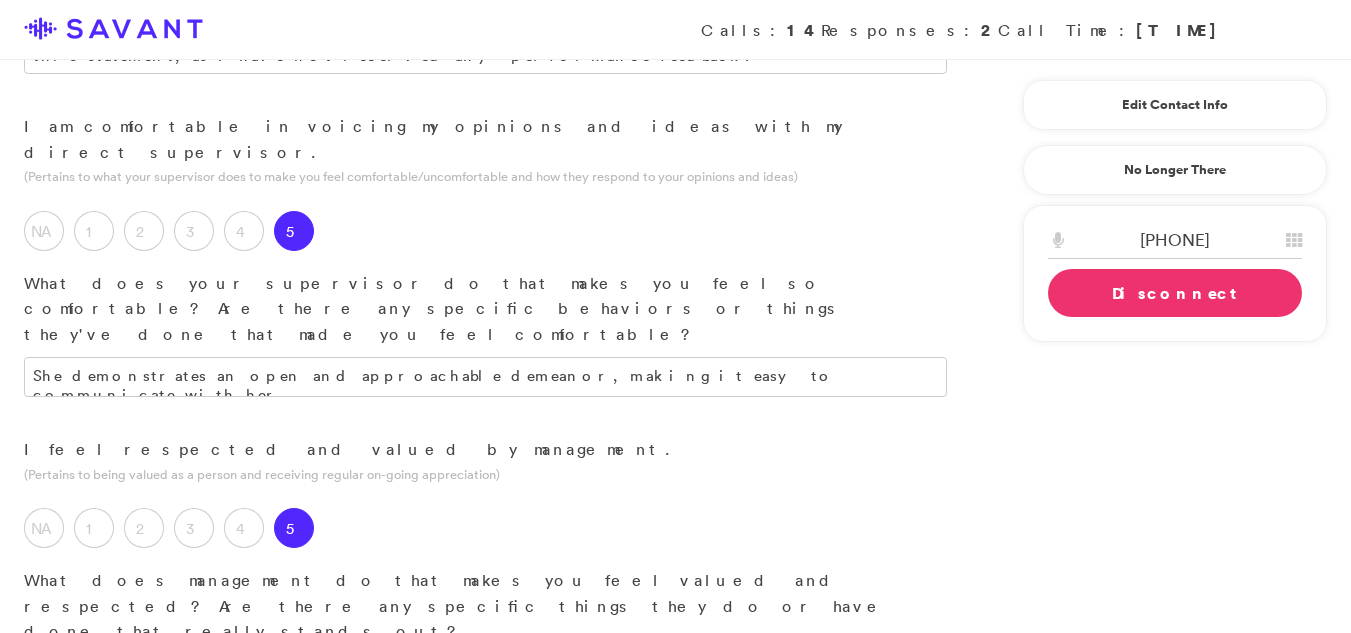click at bounding box center (485, 675) 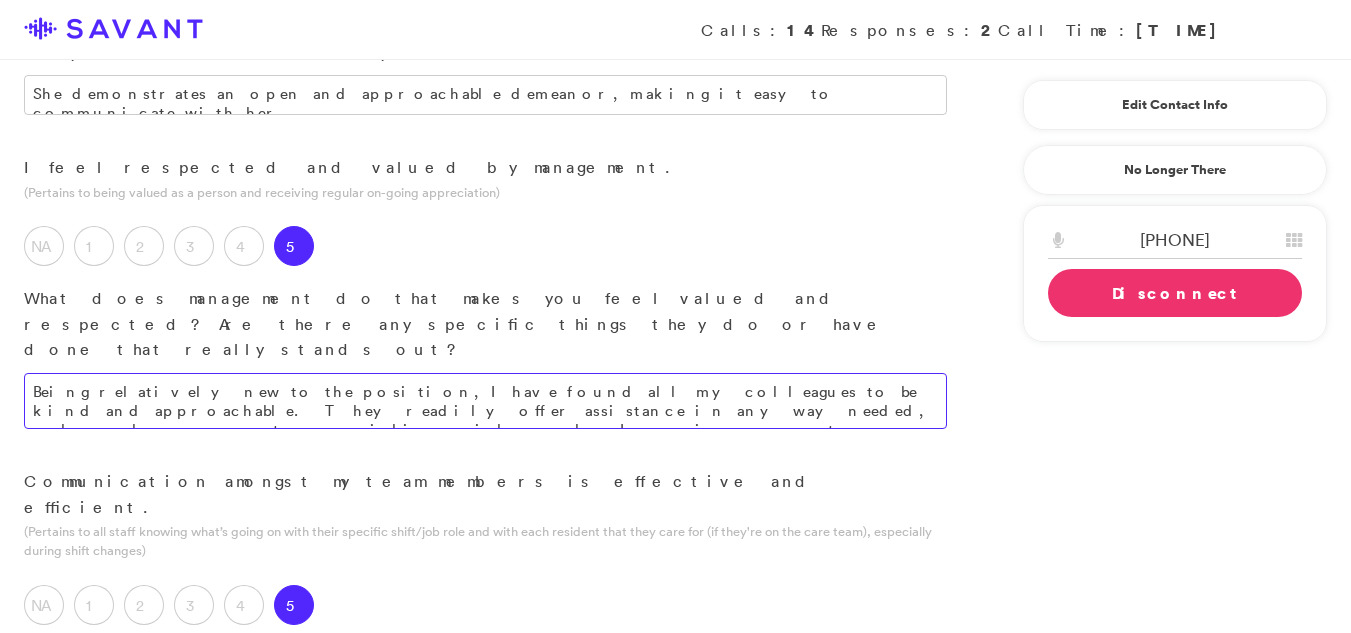 scroll, scrollTop: 1682, scrollLeft: 0, axis: vertical 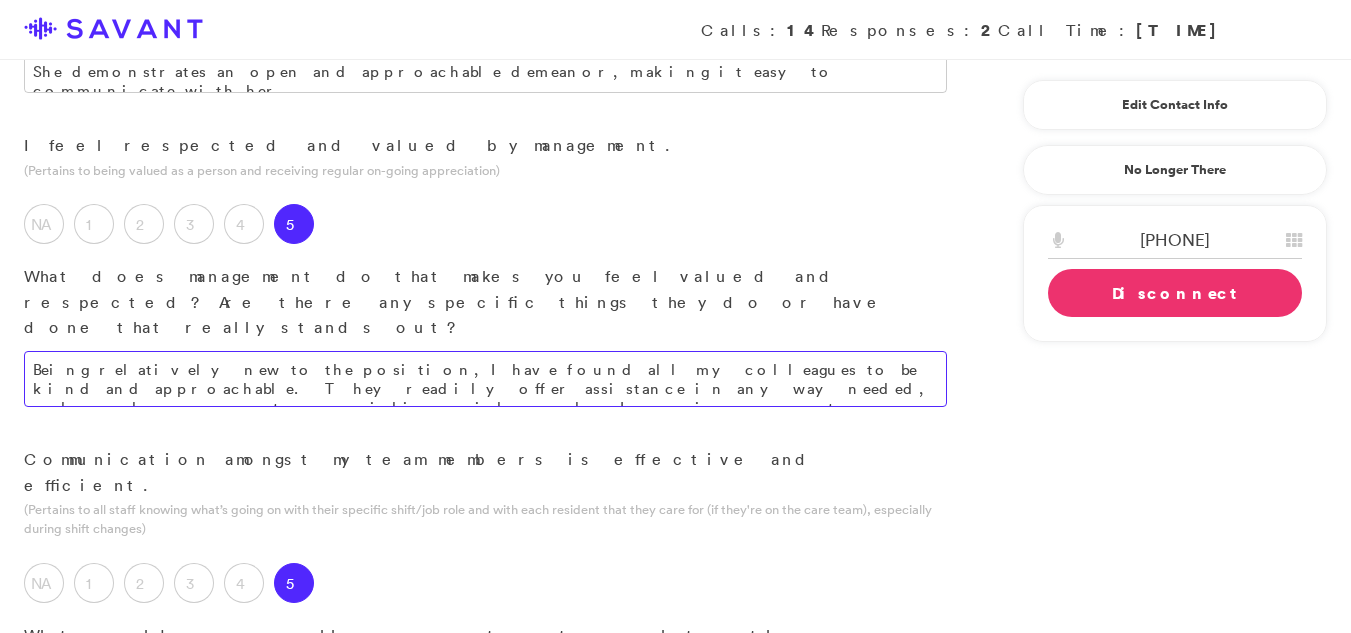 type on "Being relatively new to the position, I have found all my colleagues to be kind and approachable. They readily offer assistance in any way needed, and are always open to providing guidance when I require support." 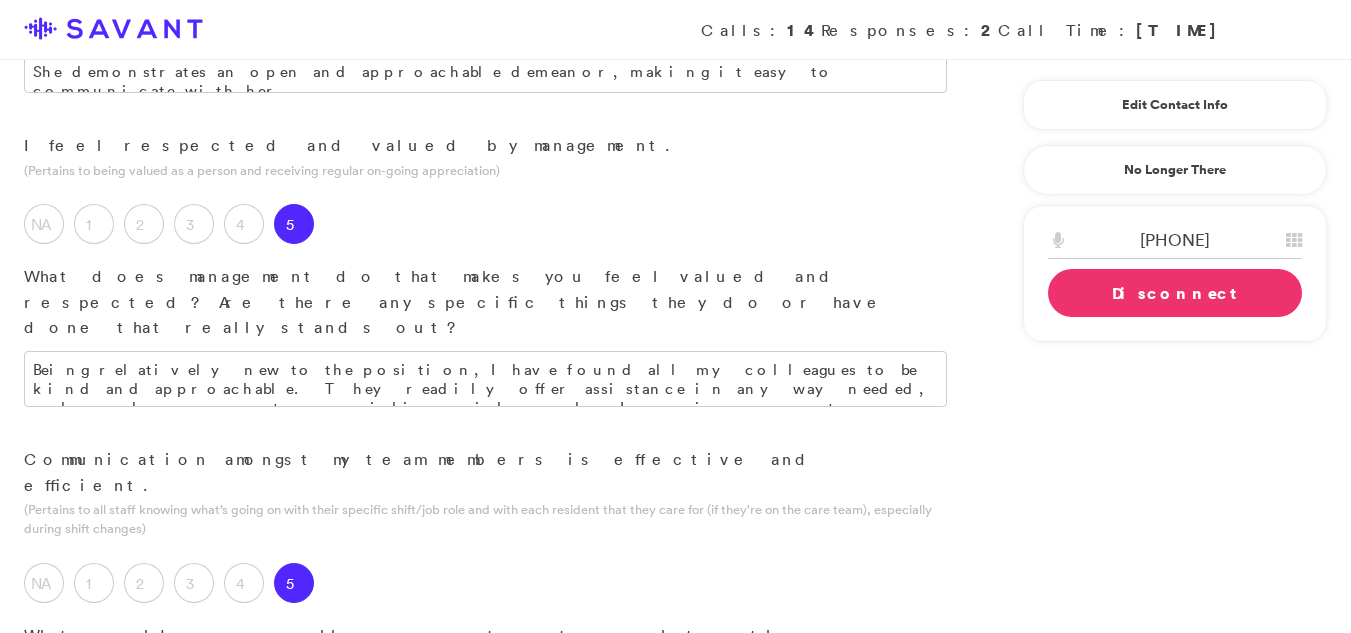 click at bounding box center [485, 704] 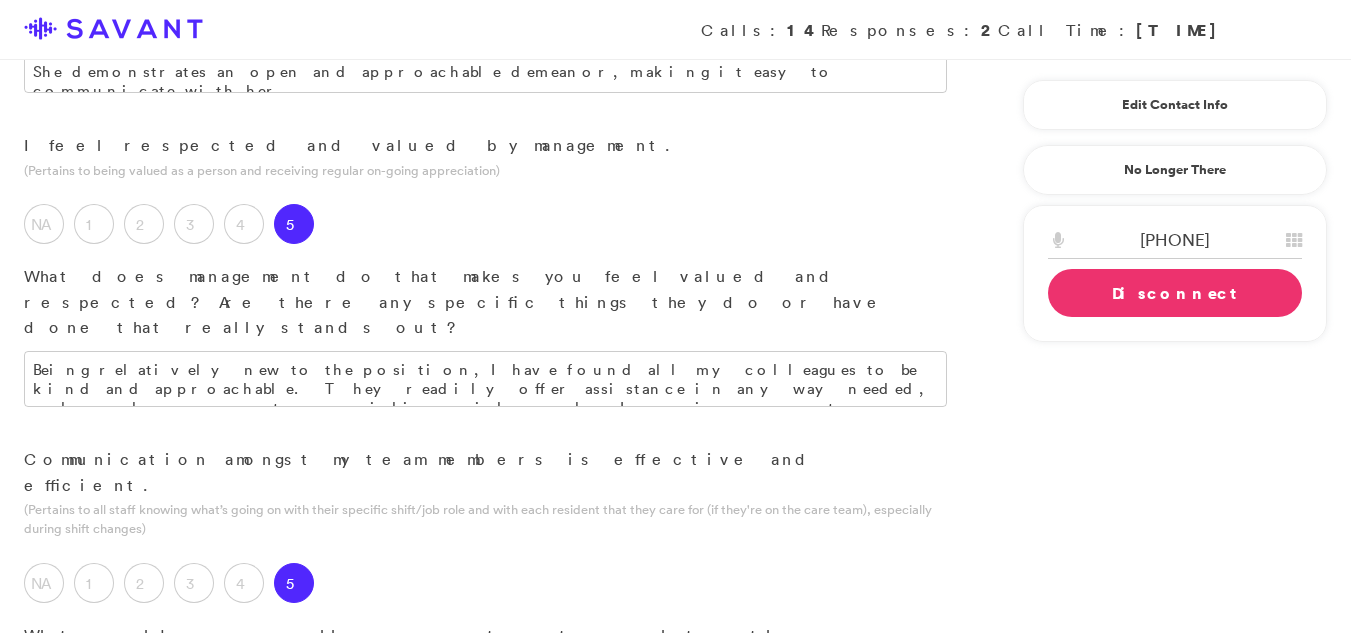click on "We have a group chat that we all communicate with throught the team." at bounding box center [485, 704] 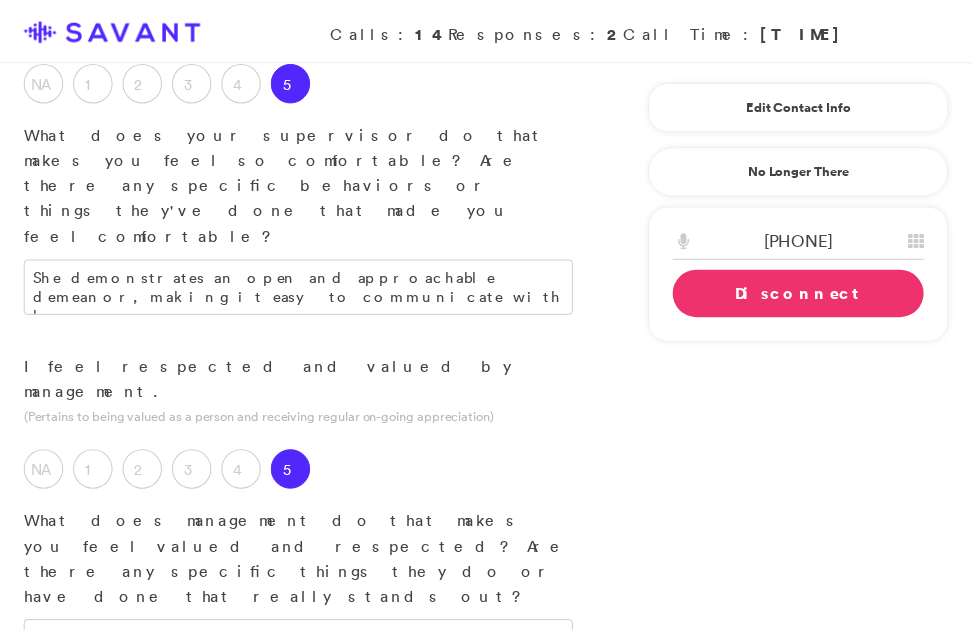 scroll, scrollTop: 1938, scrollLeft: 0, axis: vertical 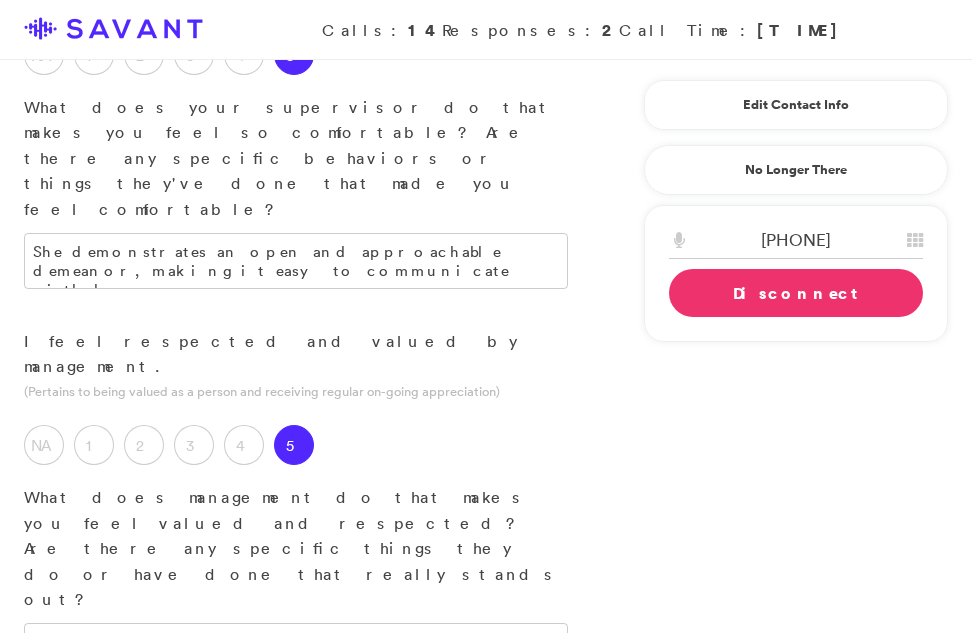 click on "I enjoy working with the patient populat" at bounding box center (296, 1312) 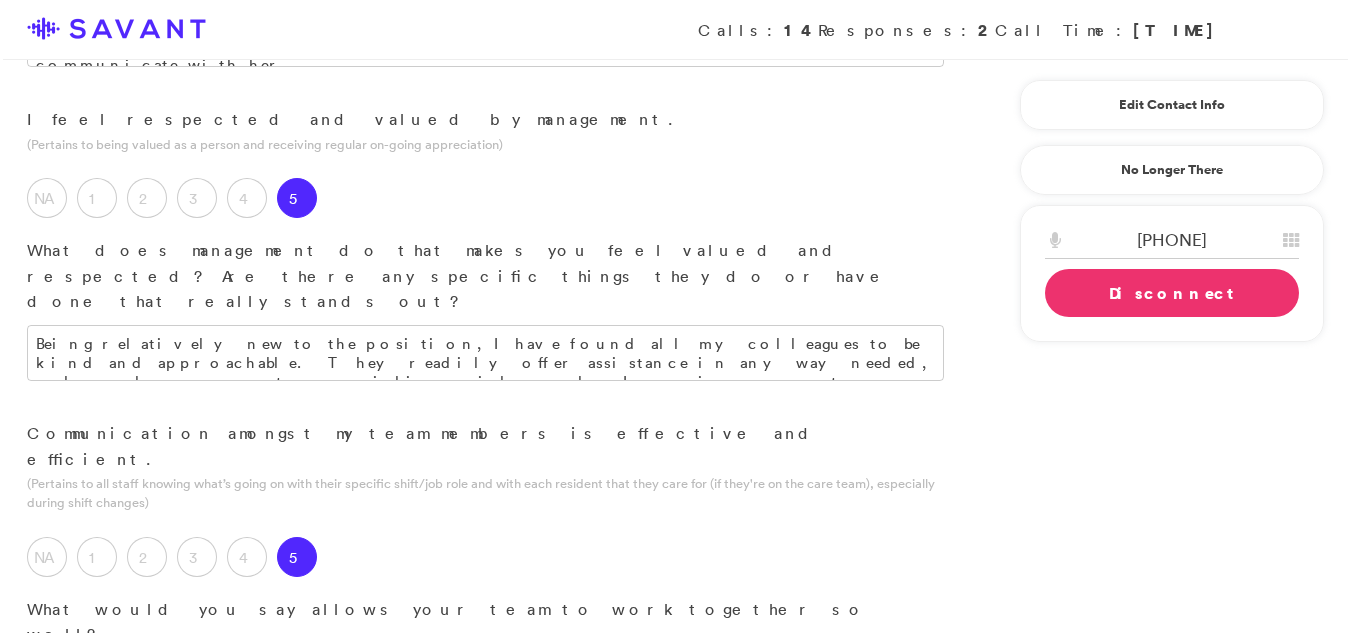scroll, scrollTop: 1682, scrollLeft: 0, axis: vertical 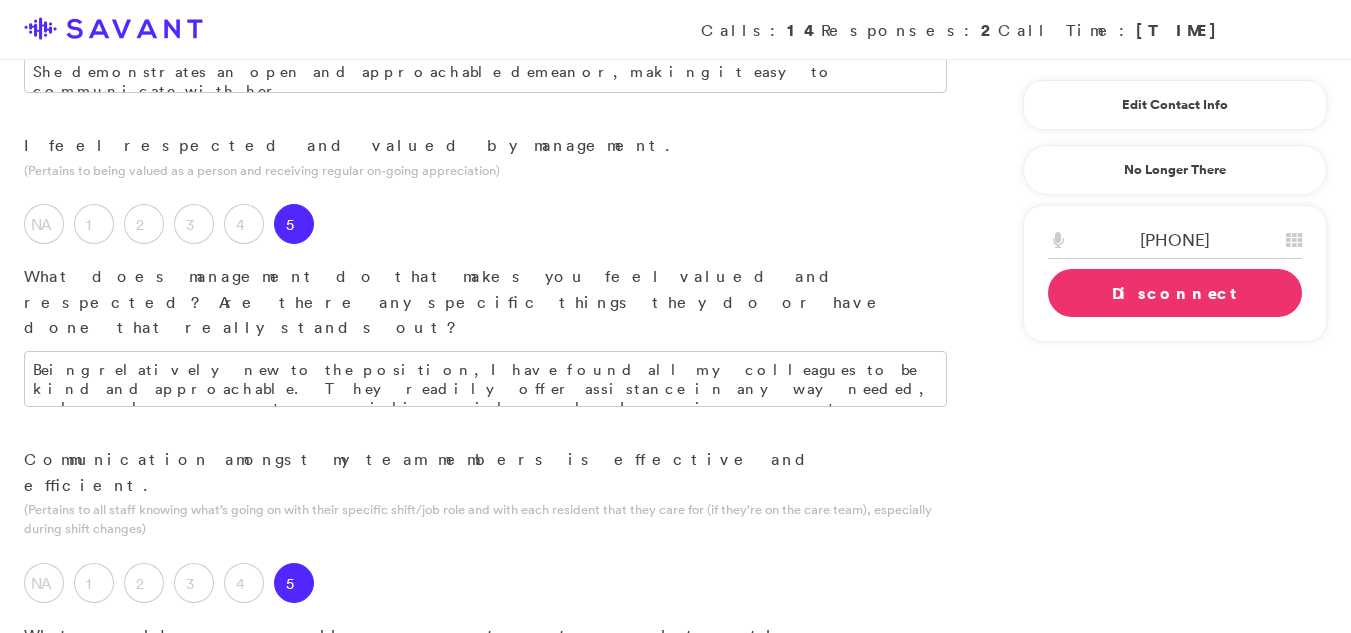 click on "I enjoy working with the patient populat" at bounding box center [485, 950] 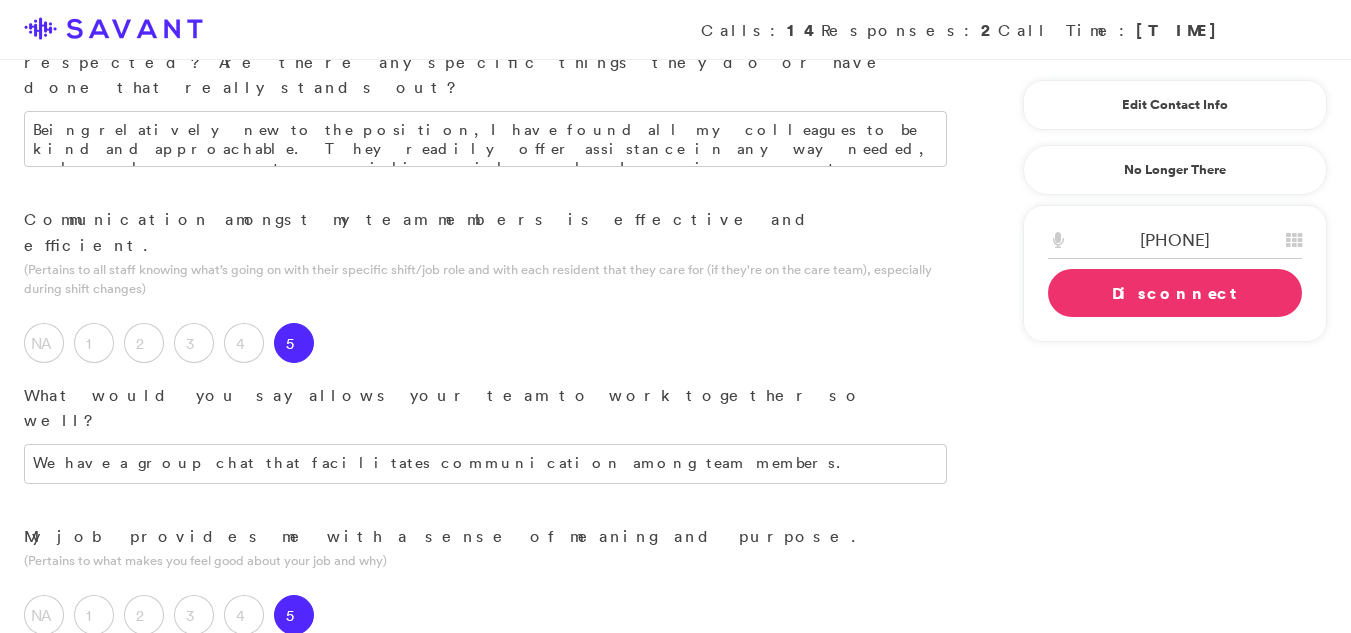 scroll, scrollTop: 1927, scrollLeft: 0, axis: vertical 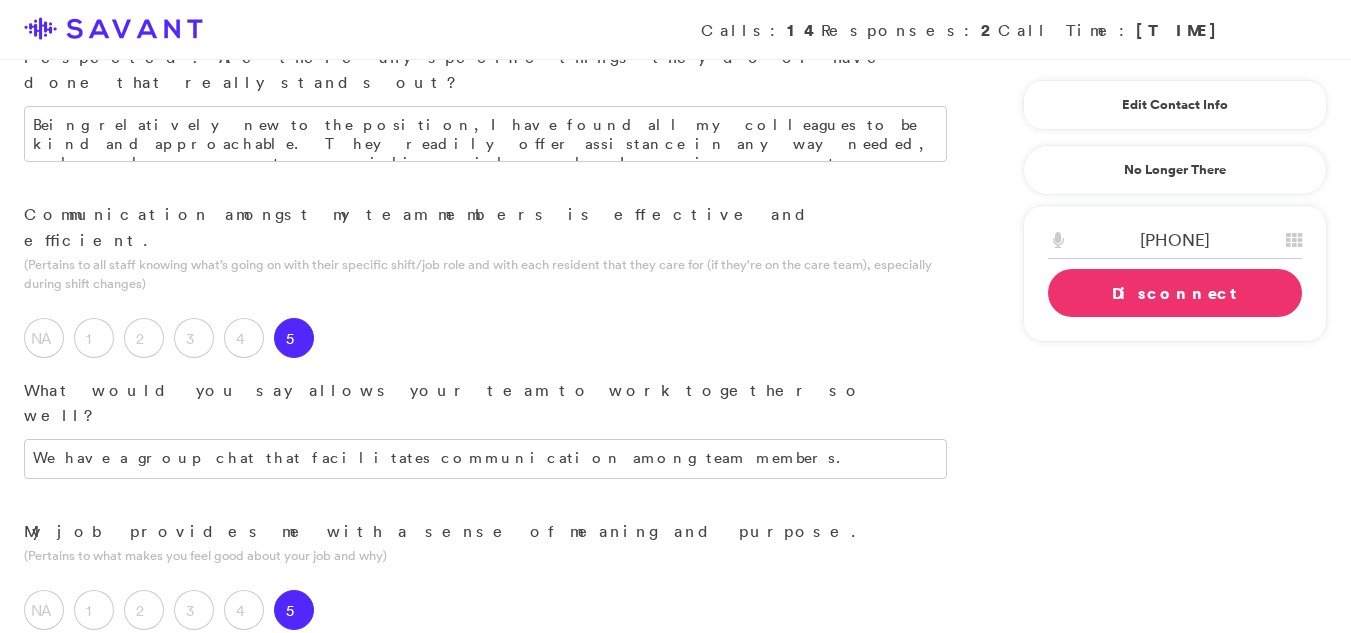 click on "I enjoy working with the patient populatons. I love listening to thier stories that they share" at bounding box center (485, 705) 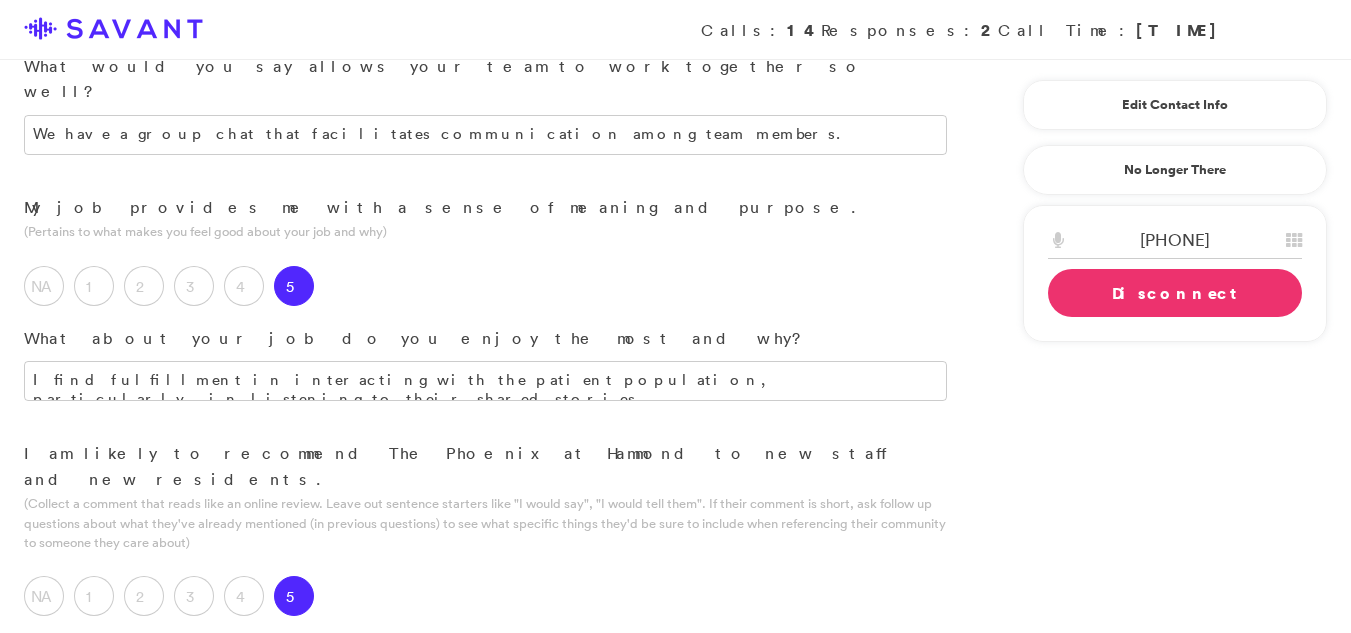 scroll, scrollTop: 2256, scrollLeft: 0, axis: vertical 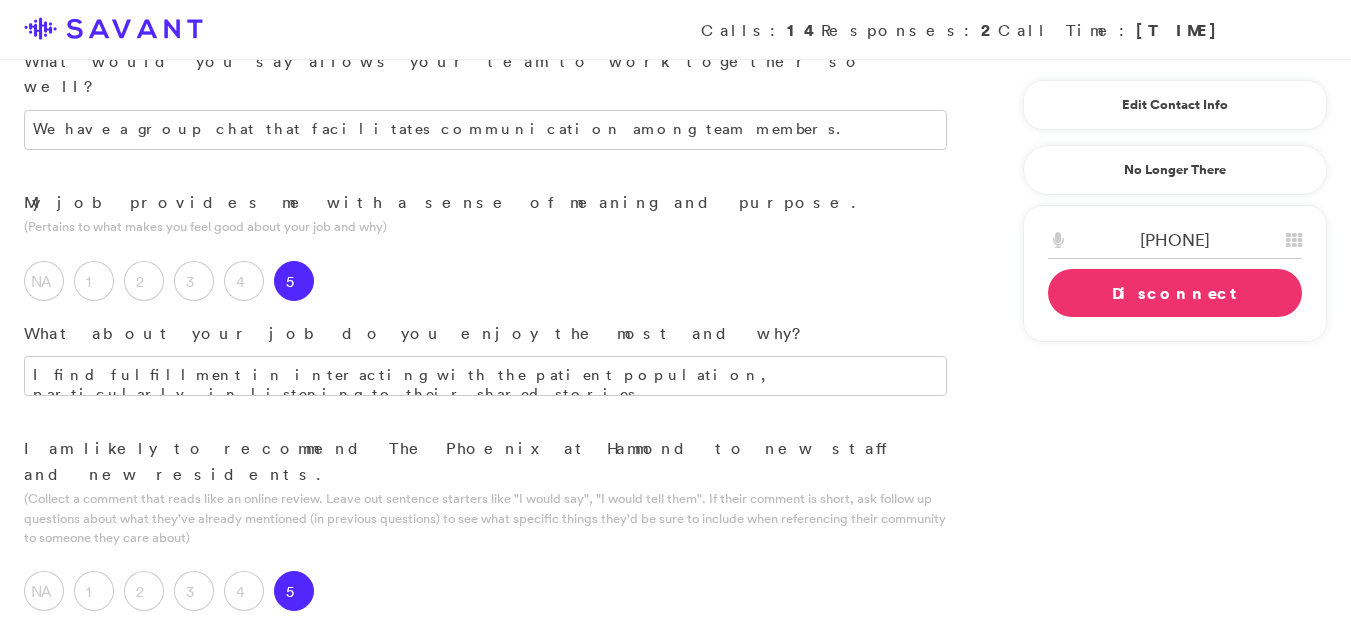 click at bounding box center [485, 738] 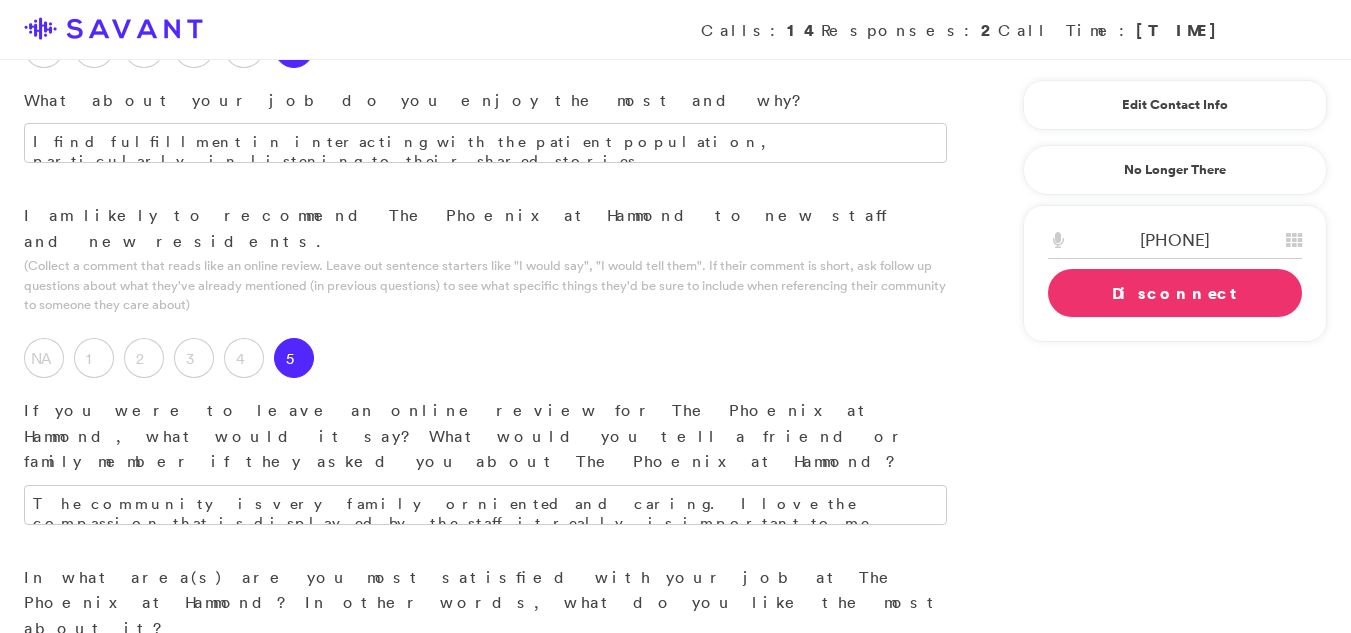 scroll, scrollTop: 2494, scrollLeft: 0, axis: vertical 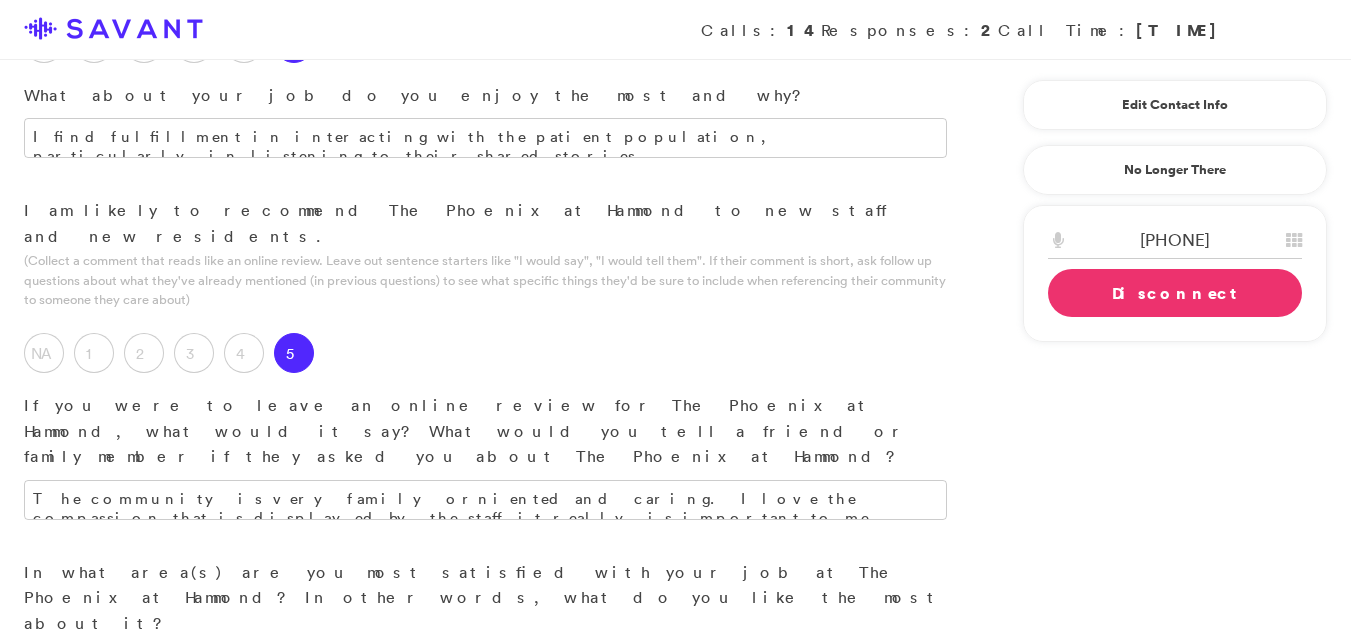type on "I am particularly satisfied with the clean, spacious, and safe work environment, as well as the overall beauty of the community." 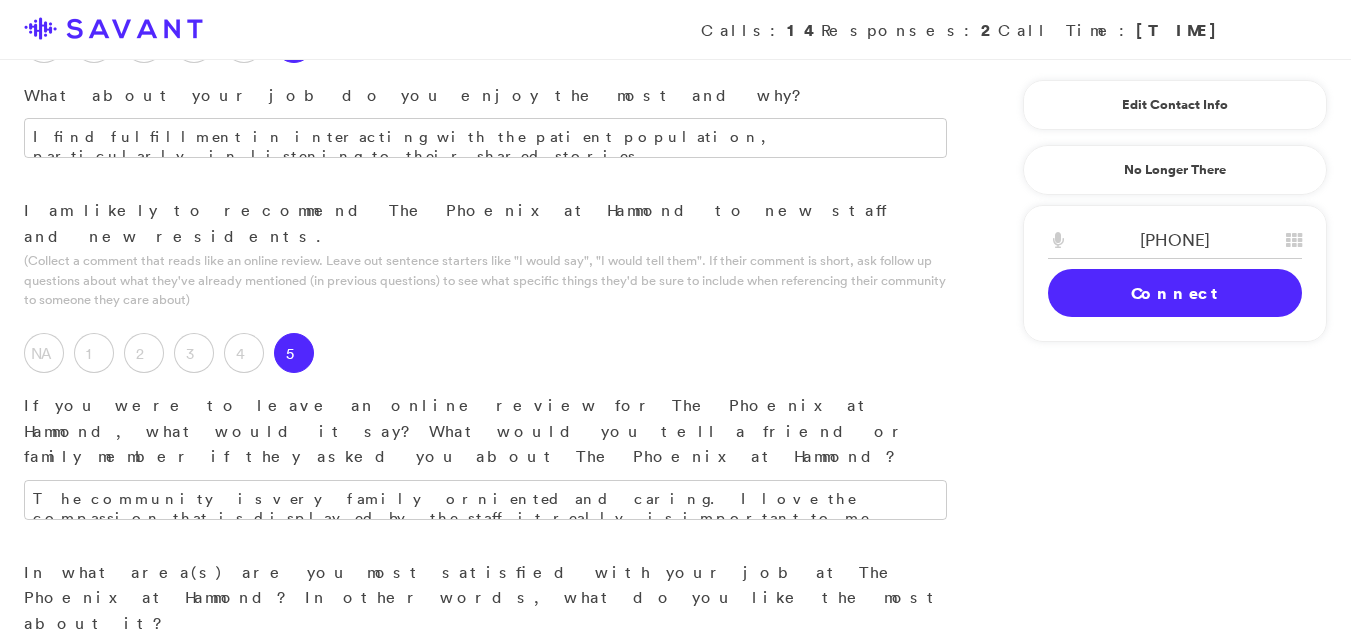 click at bounding box center [485, 834] 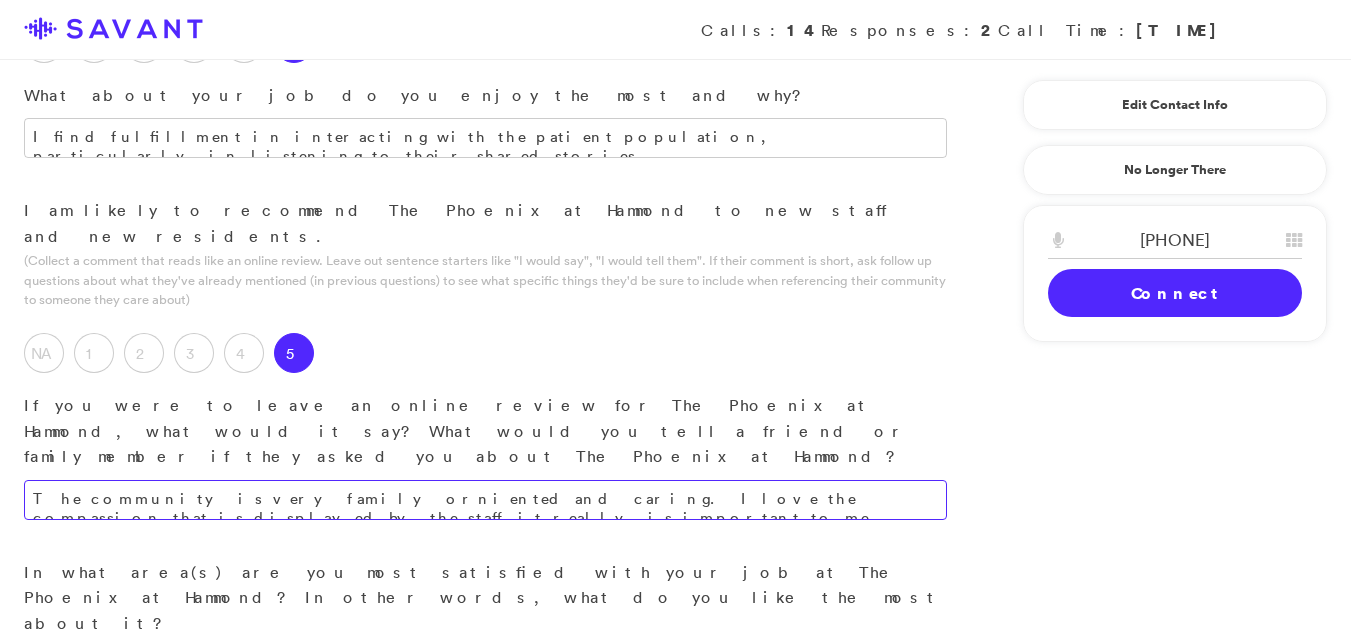 type on "They do not need to improve on anything at this point in time." 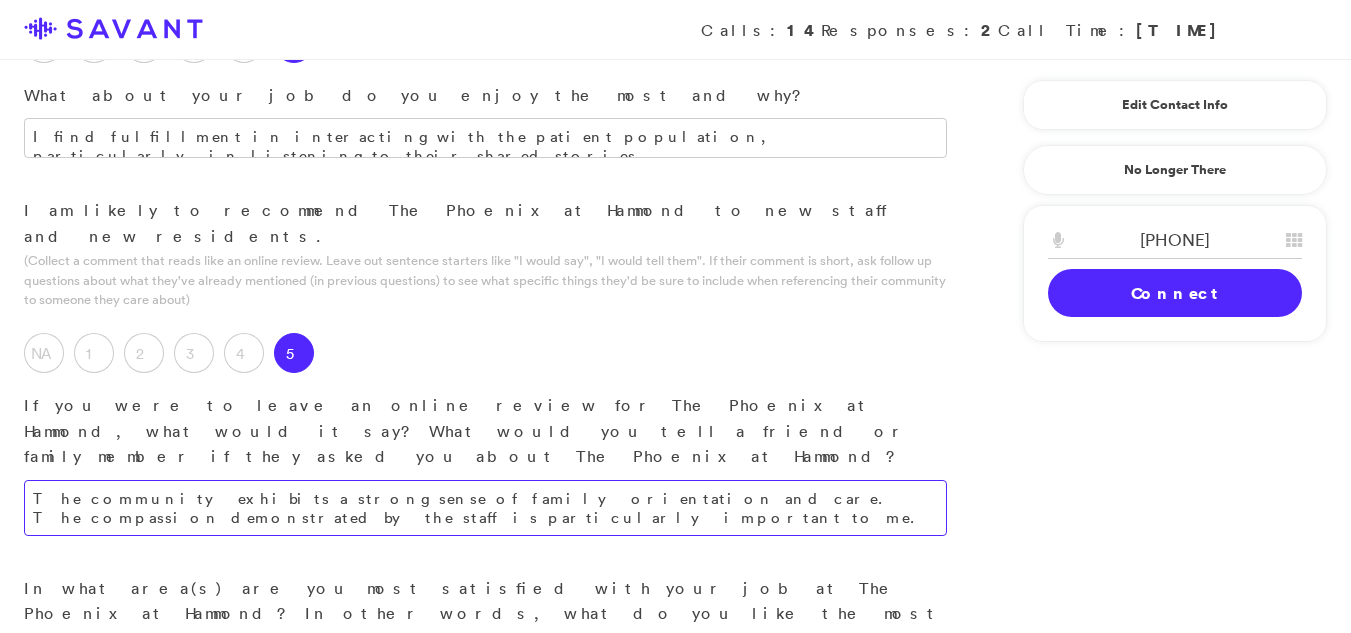 type on "The community exhibits a strong sense of family orientation and care. The compassion demonstrated by the staff is particularly important to me." 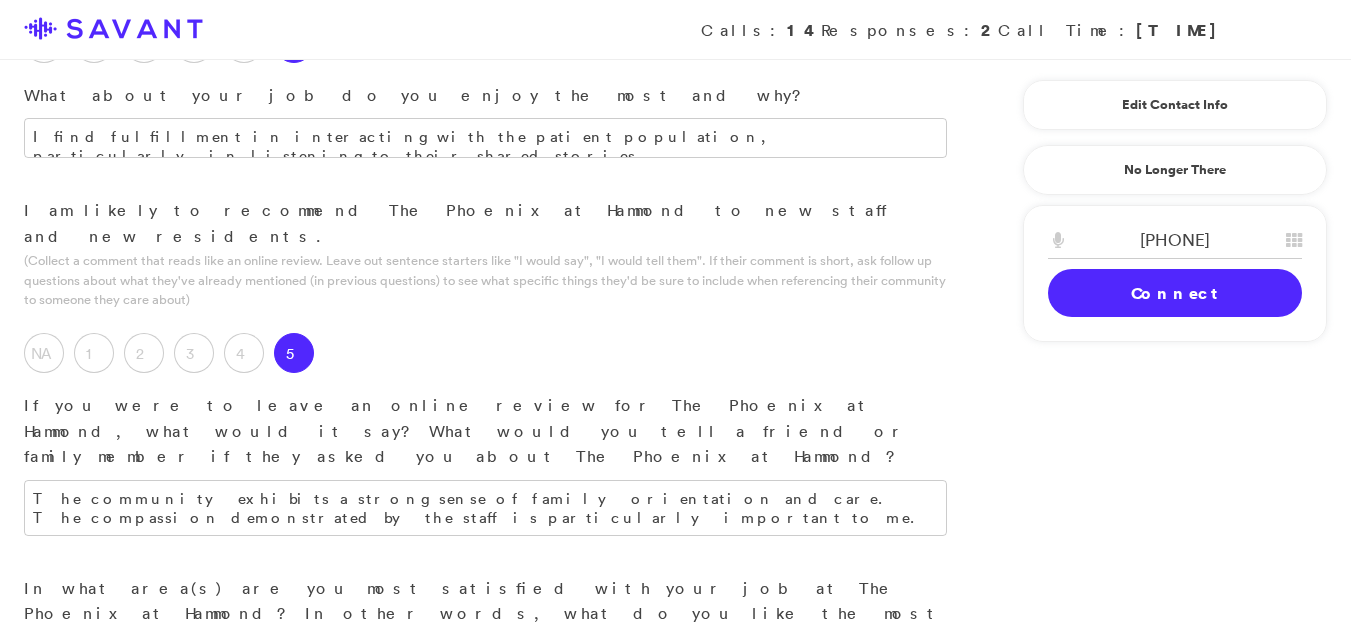 click on "They do not need to improve on anything at this point in time." at bounding box center (485, 850) 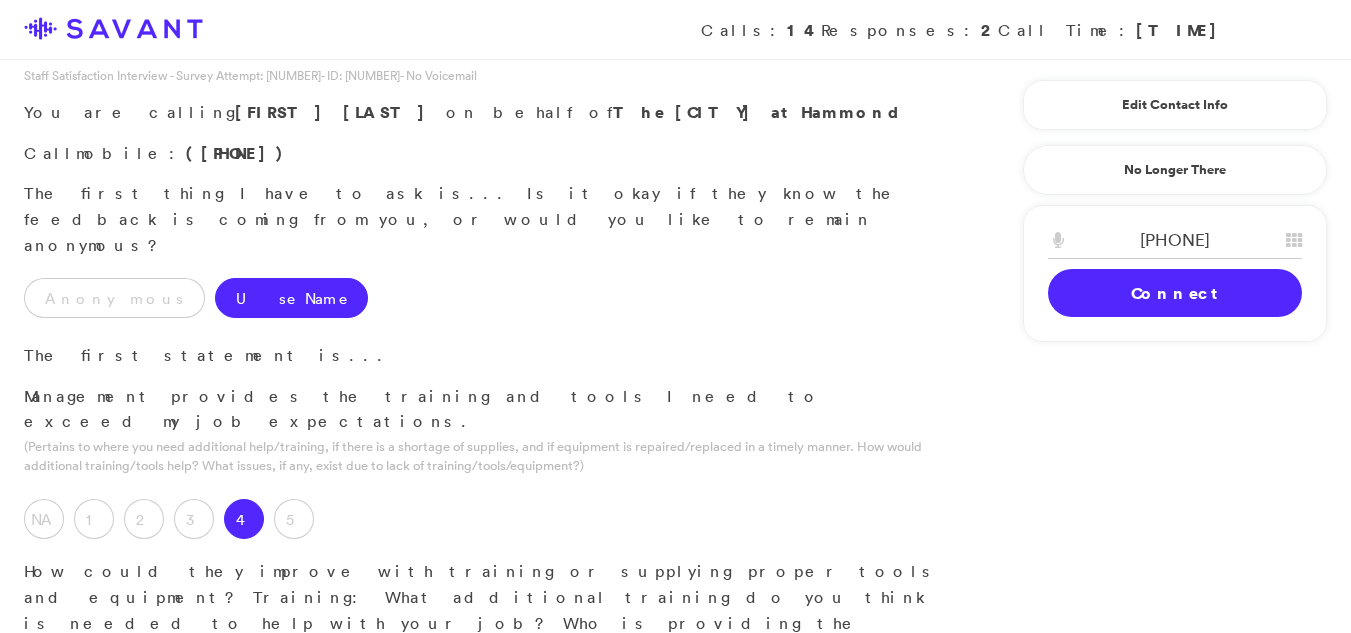 scroll, scrollTop: 0, scrollLeft: 0, axis: both 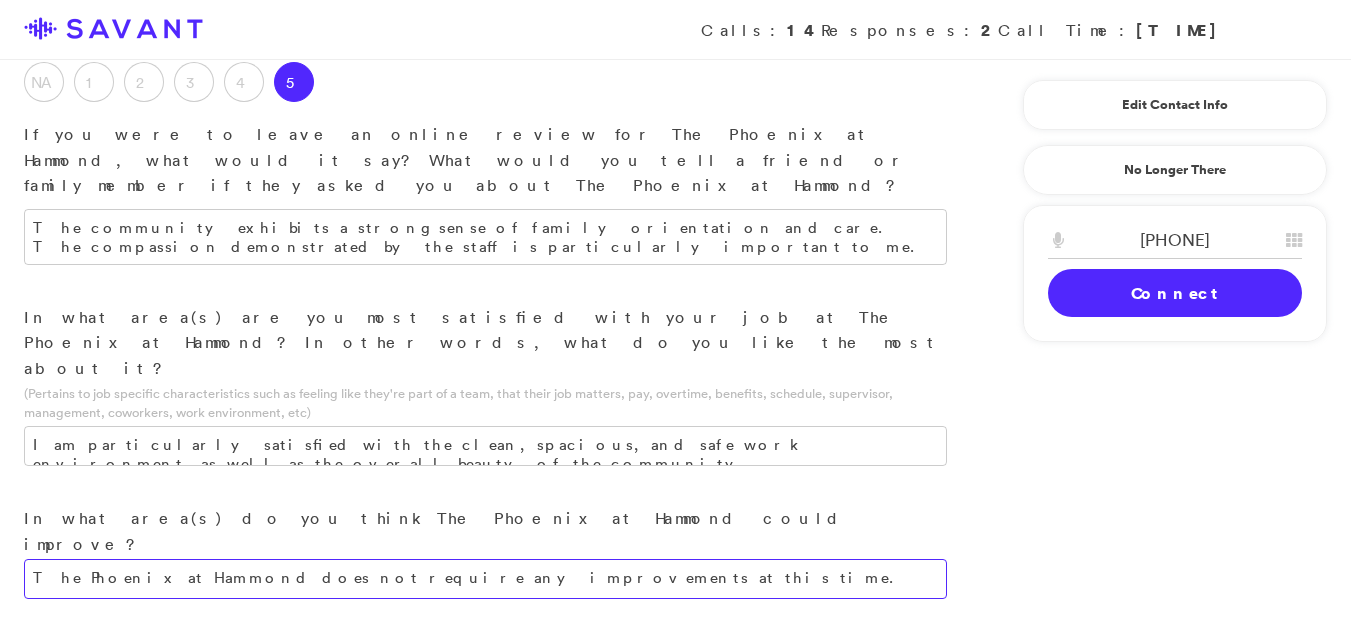 type on "The Phoenix at Hammond does not require any improvements at this time." 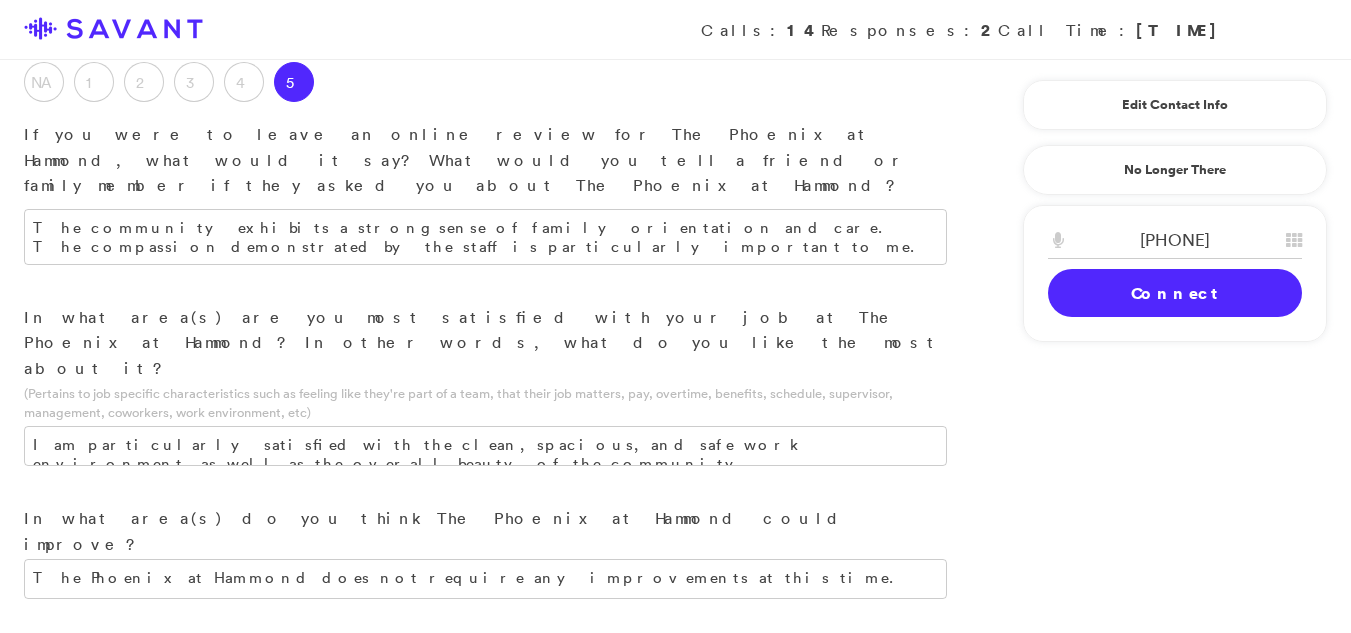click on "Yes" at bounding box center [44, 782] 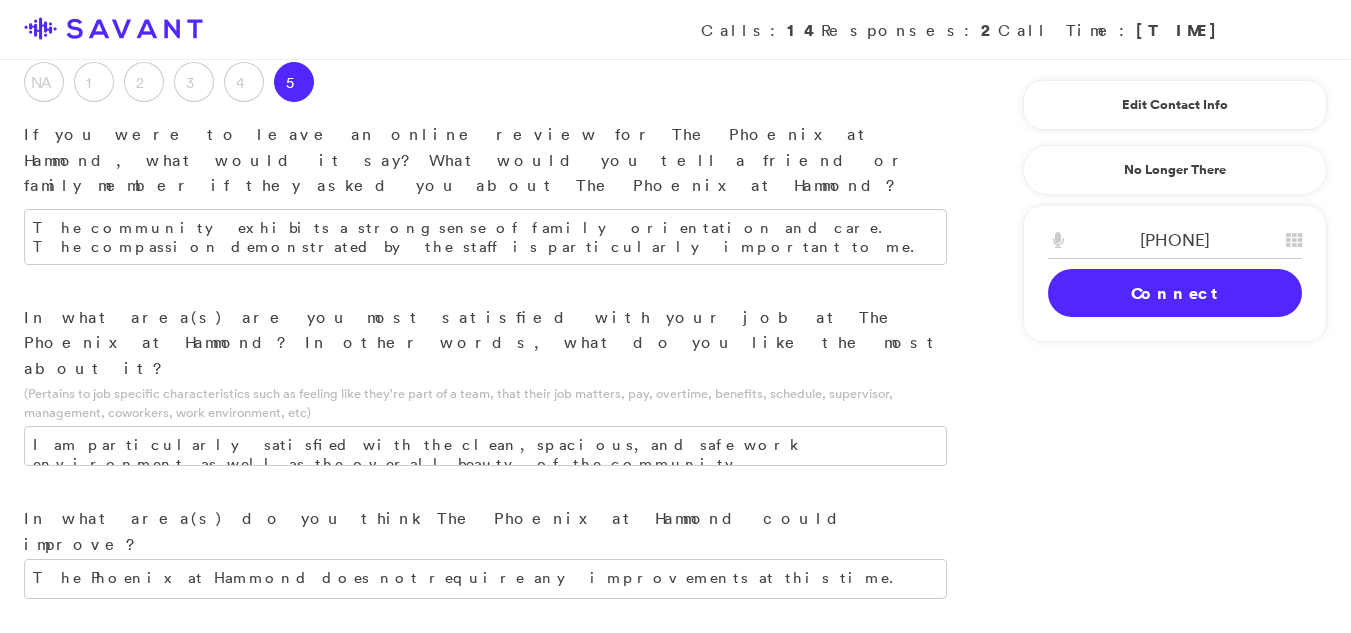 click on "Submit & Clock Out" at bounding box center (464, 885) 